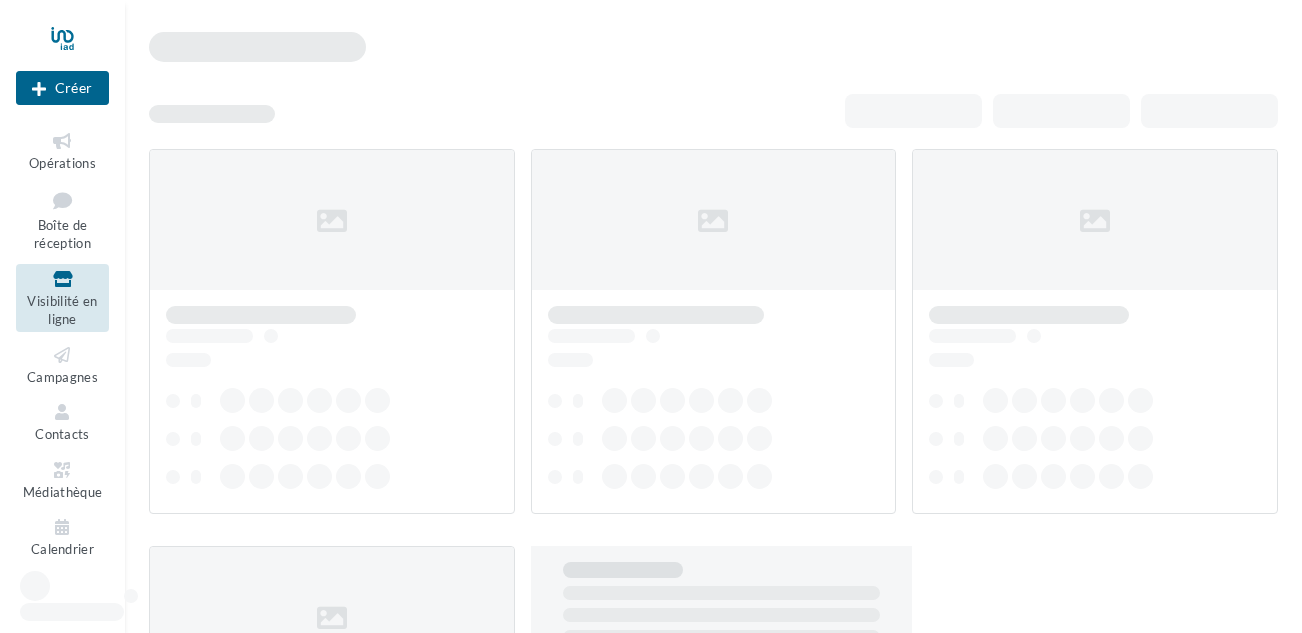 scroll, scrollTop: 0, scrollLeft: 0, axis: both 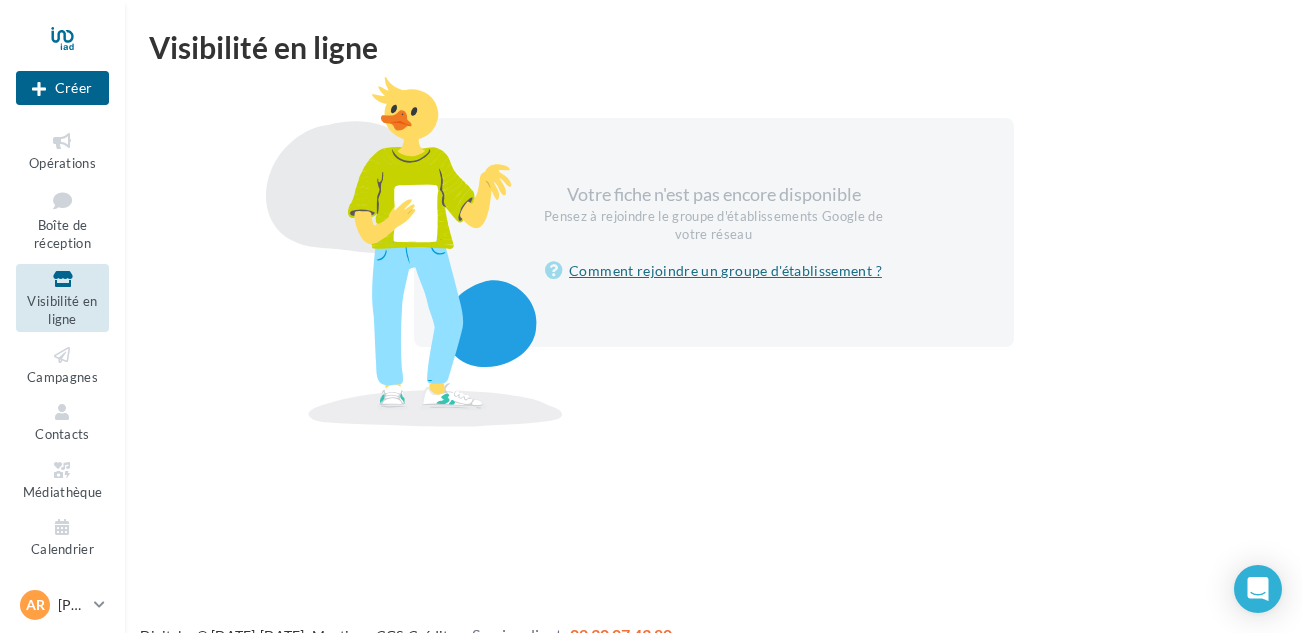 click on "Comment rejoindre un groupe d'établissement ?" at bounding box center (713, 271) 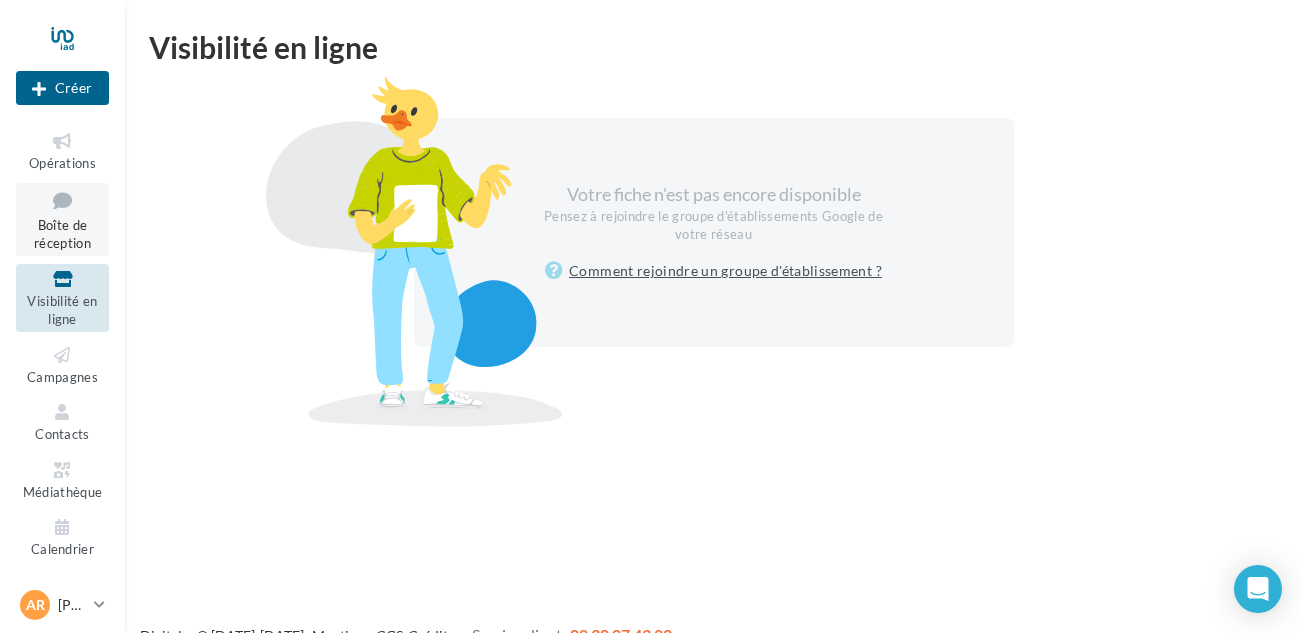 scroll, scrollTop: 32, scrollLeft: 0, axis: vertical 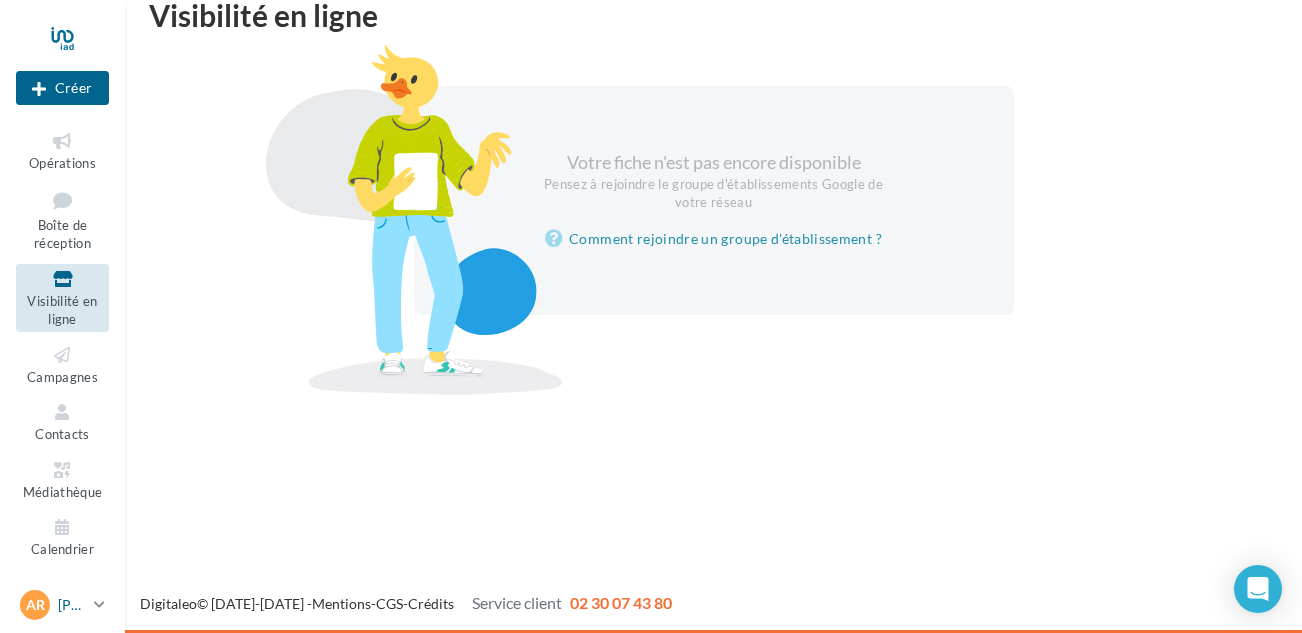 click on "[PERSON_NAME]" at bounding box center (72, 605) 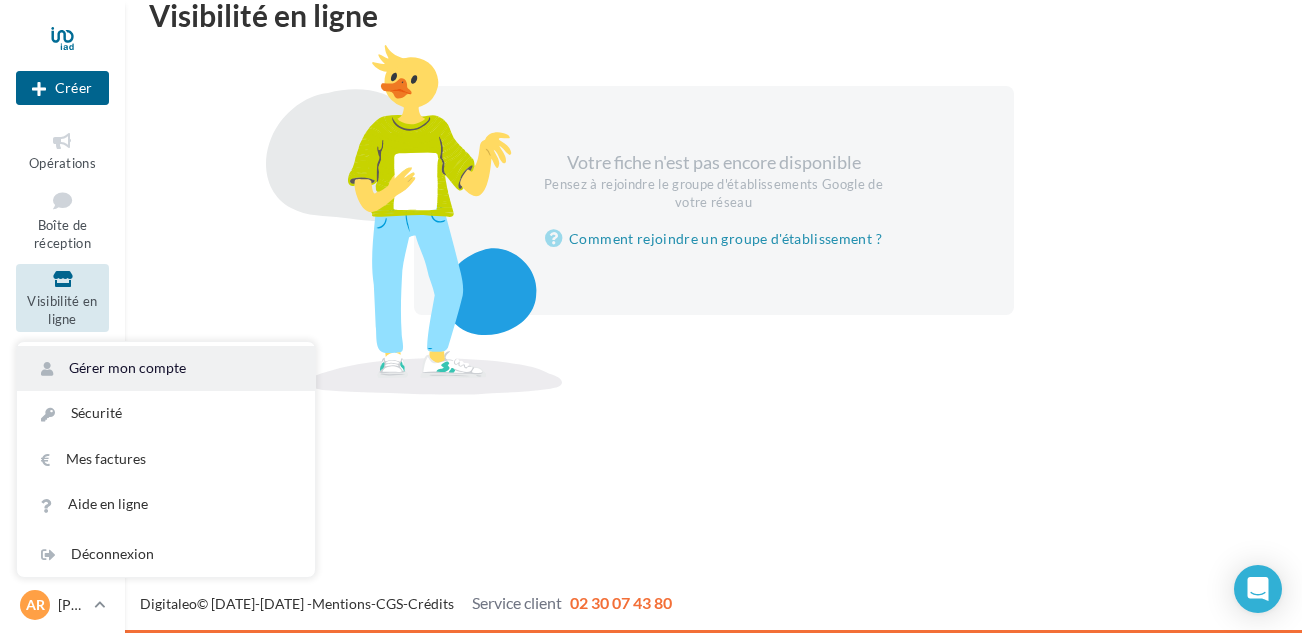click on "Gérer mon compte" at bounding box center (166, 368) 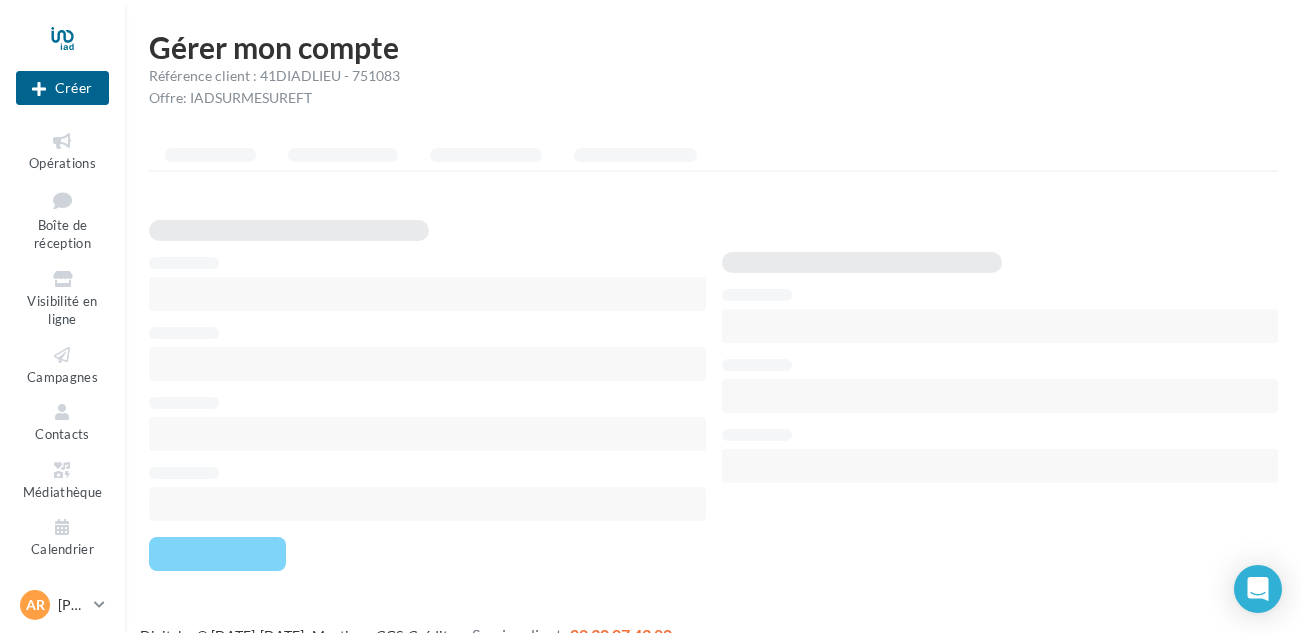 scroll, scrollTop: 0, scrollLeft: 0, axis: both 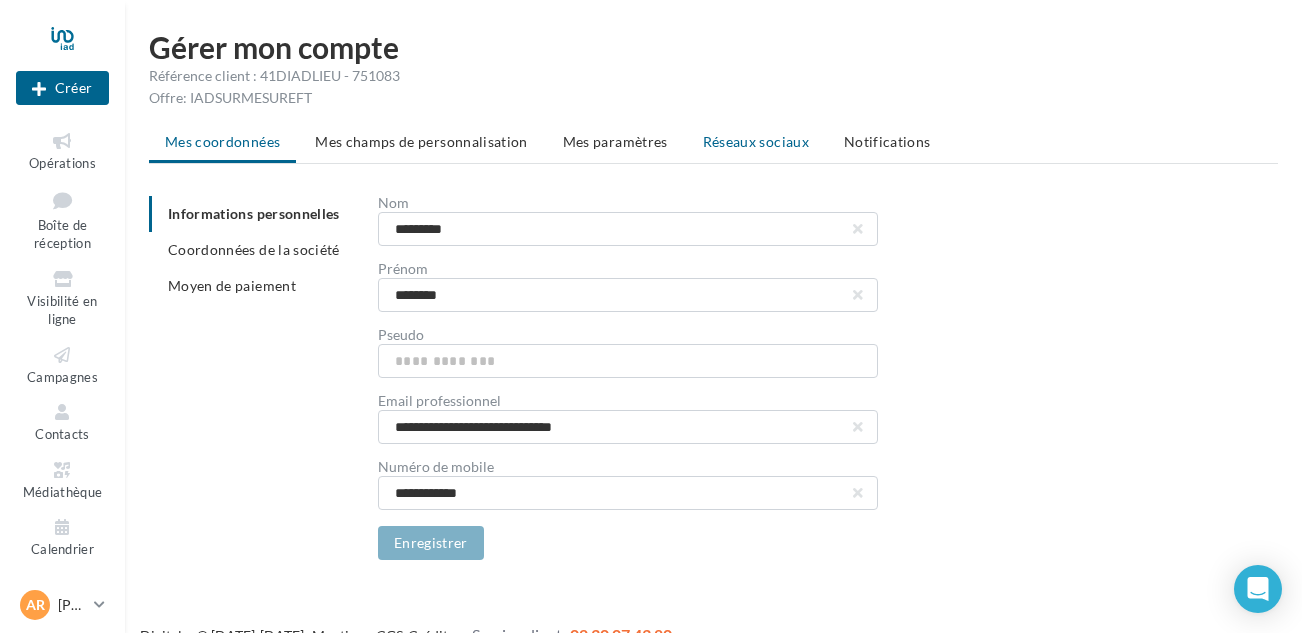 click on "Réseaux sociaux" at bounding box center (756, 142) 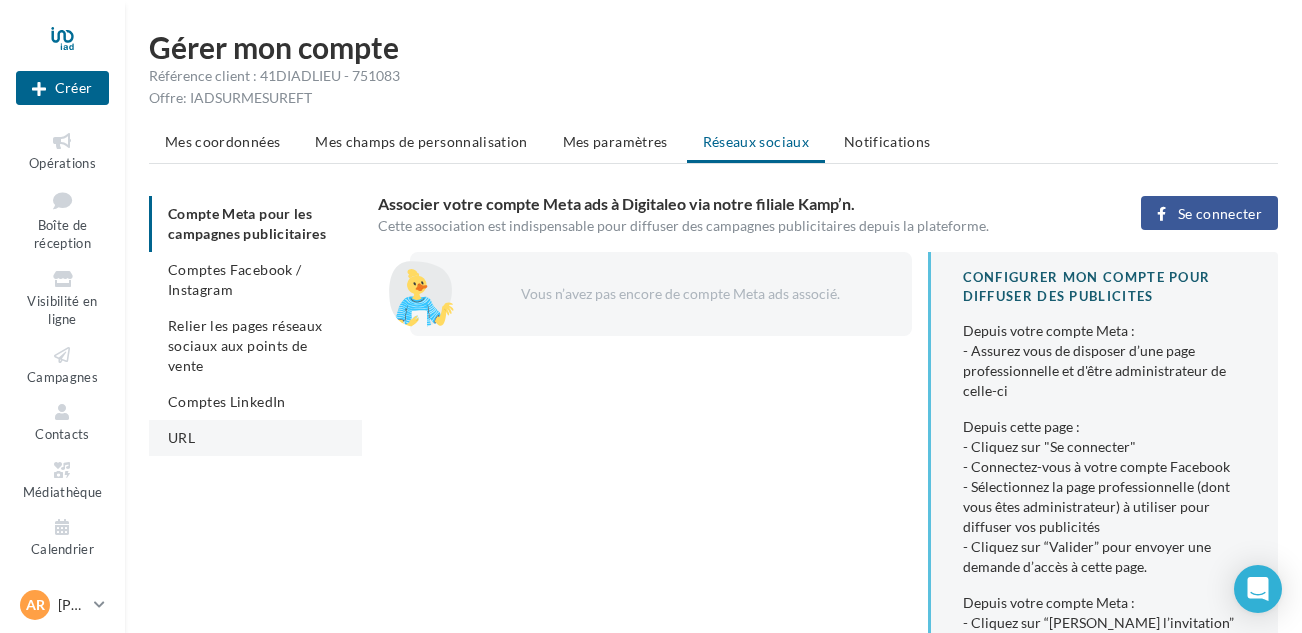 click on "URL" at bounding box center (255, 438) 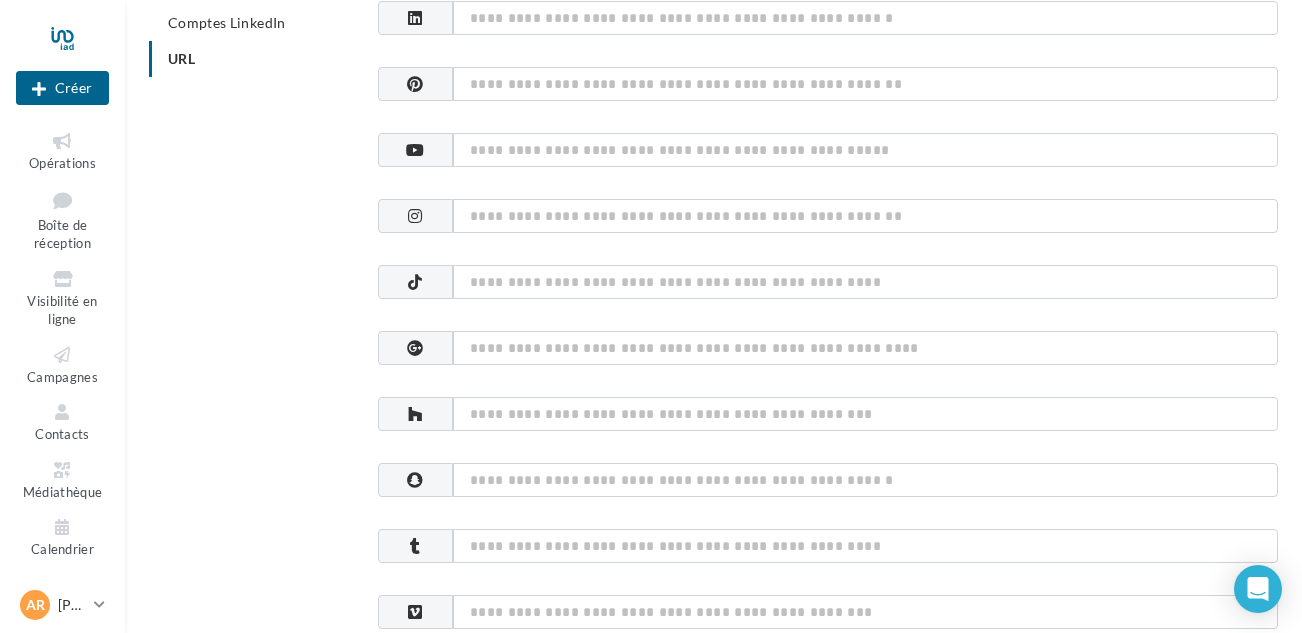 scroll, scrollTop: 378, scrollLeft: 0, axis: vertical 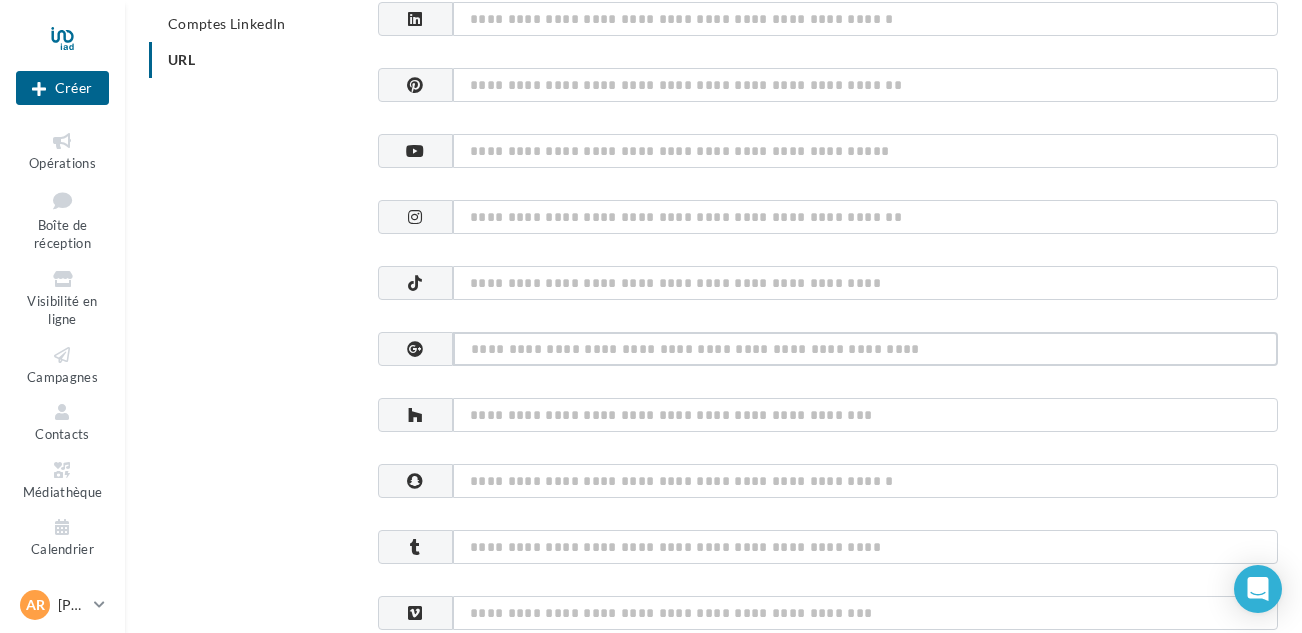 click at bounding box center (865, 349) 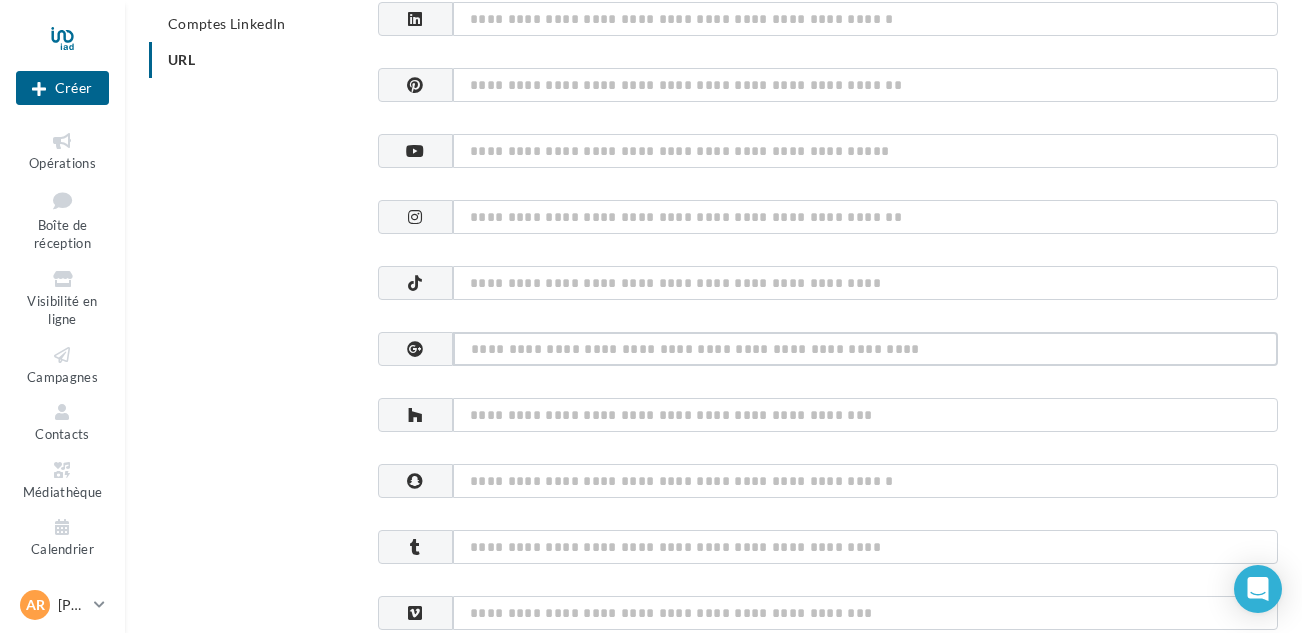 paste on "**********" 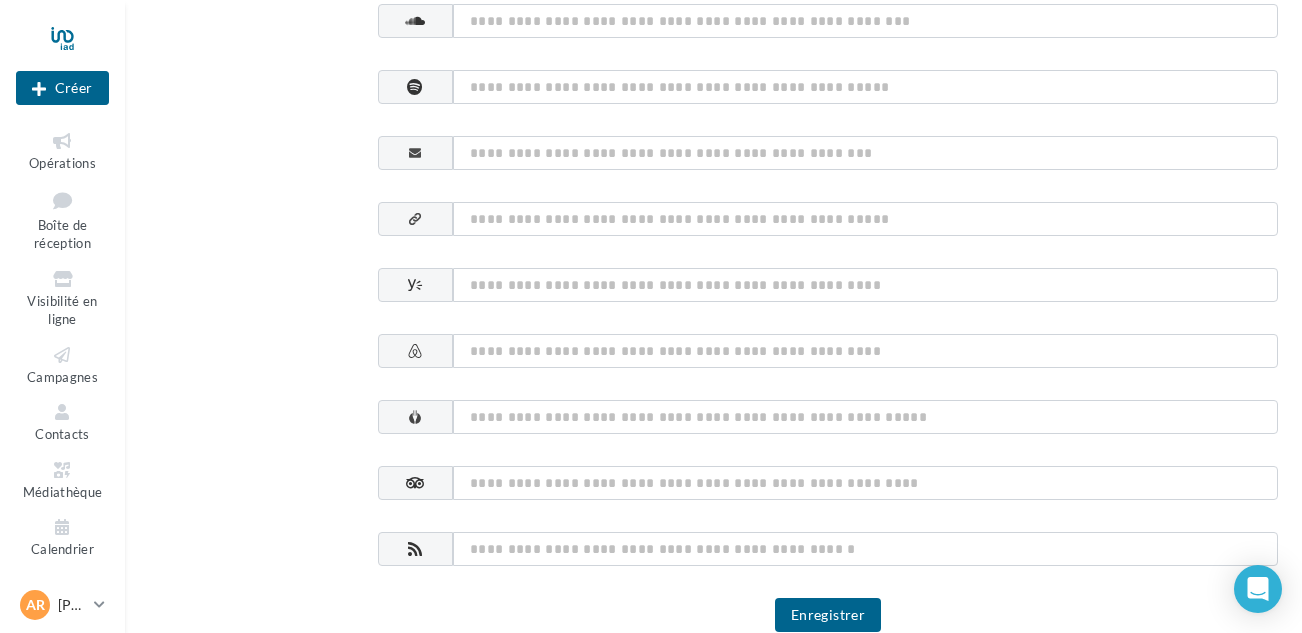 scroll, scrollTop: 1187, scrollLeft: 0, axis: vertical 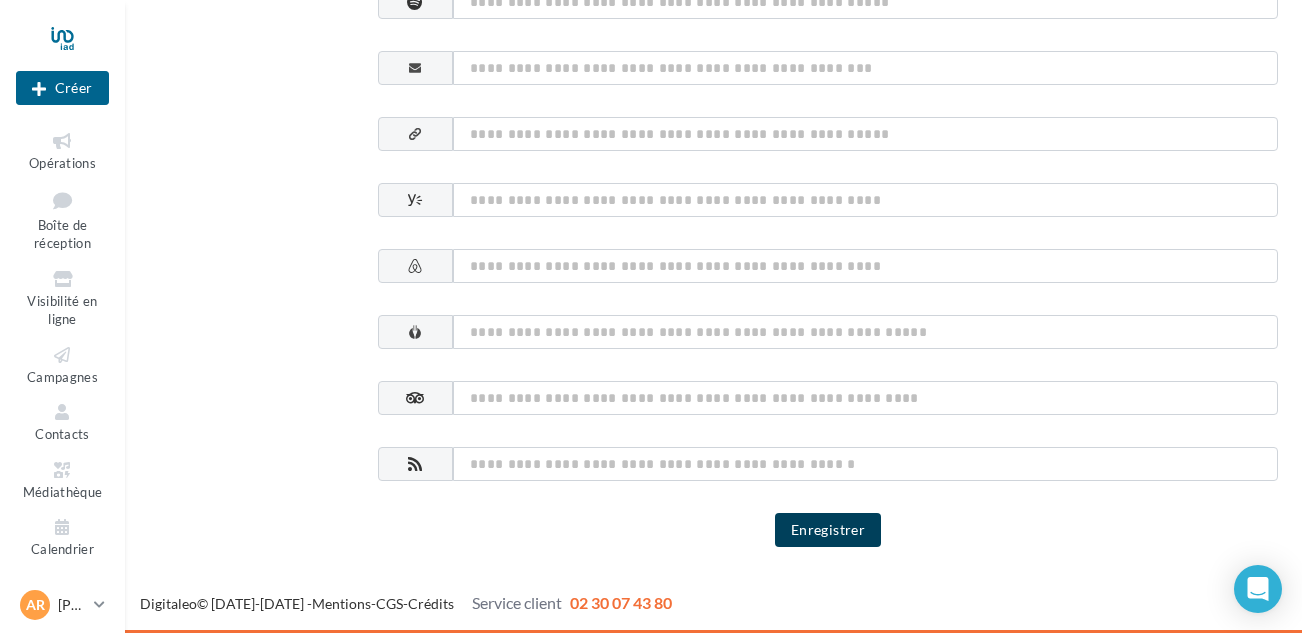 type on "**********" 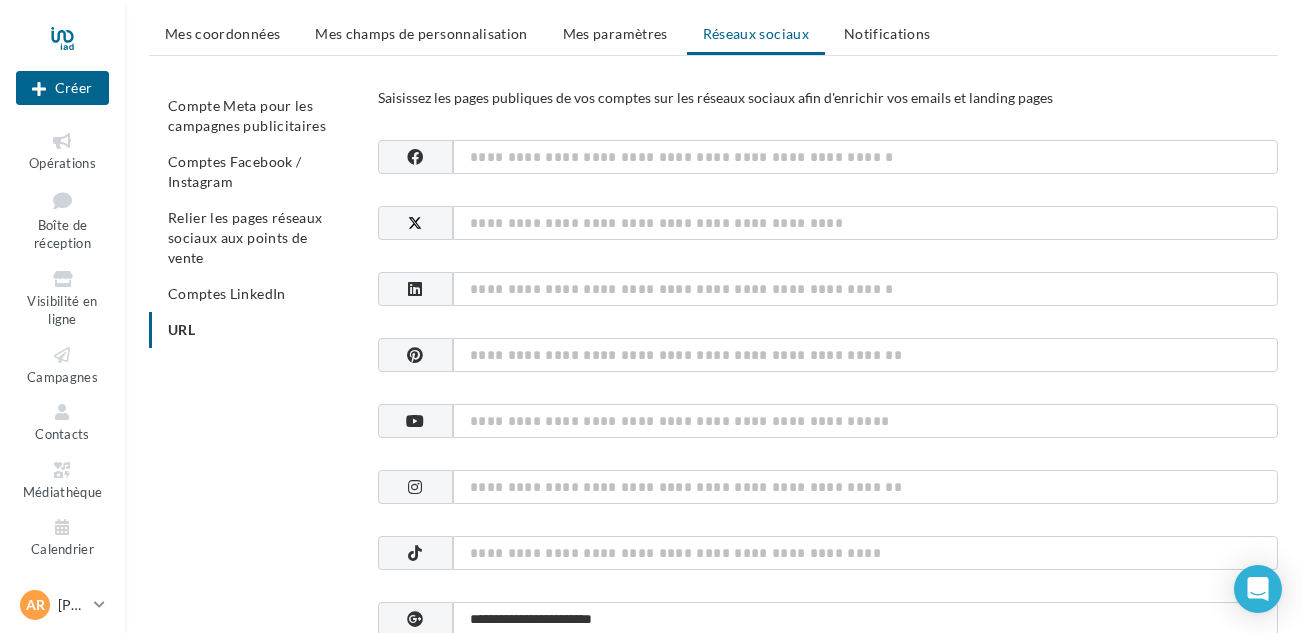 scroll, scrollTop: 110, scrollLeft: 0, axis: vertical 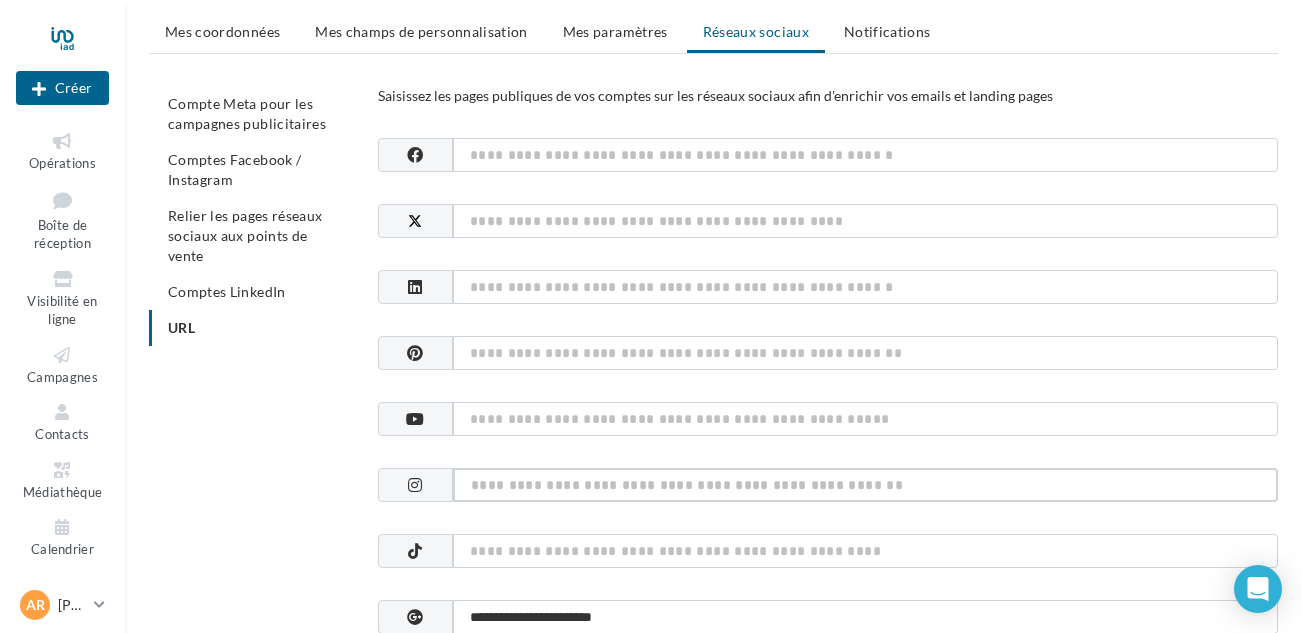 click at bounding box center (865, 485) 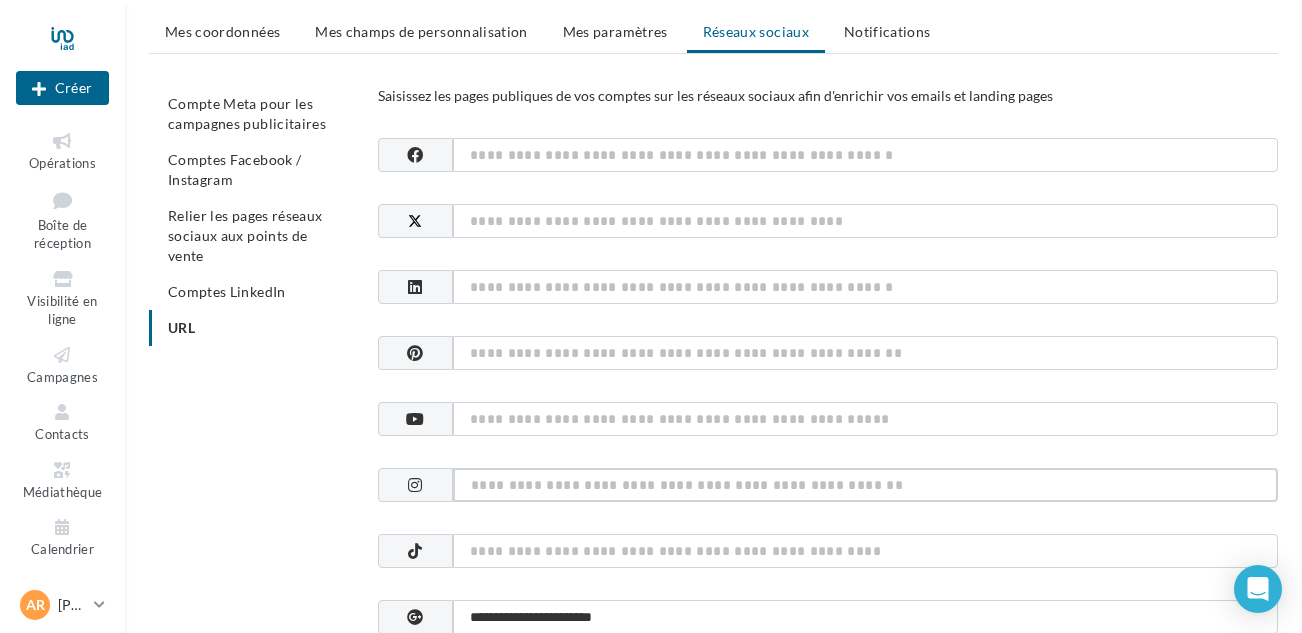 paste on "**********" 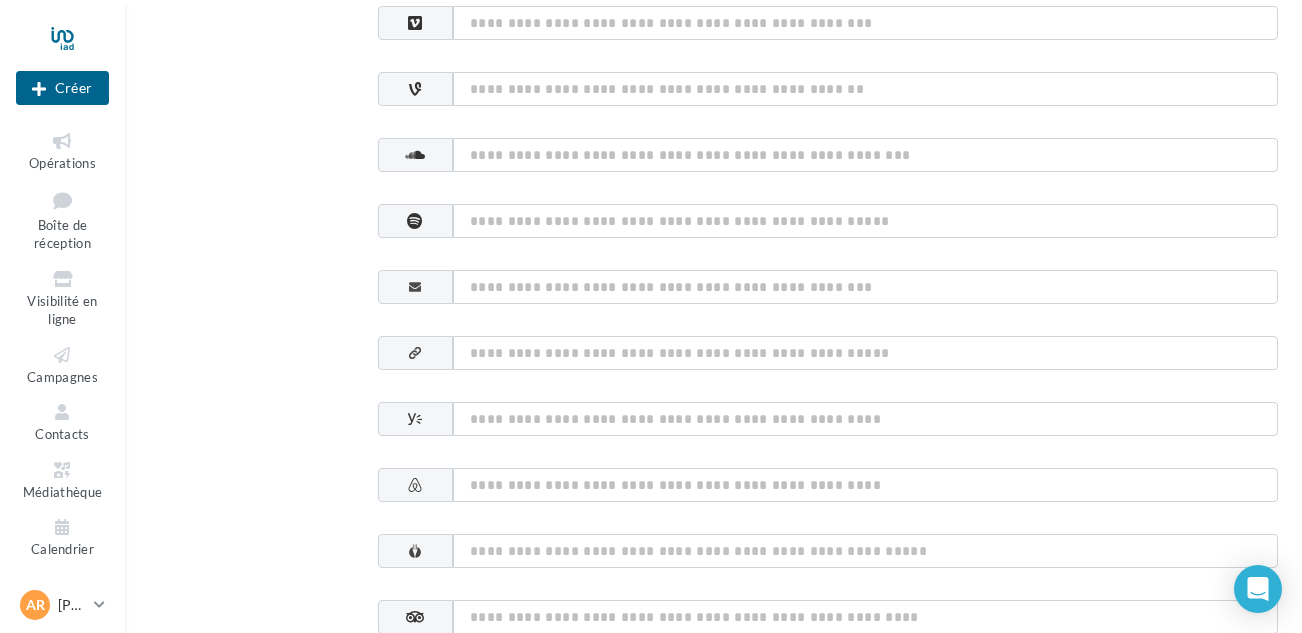 scroll, scrollTop: 1187, scrollLeft: 0, axis: vertical 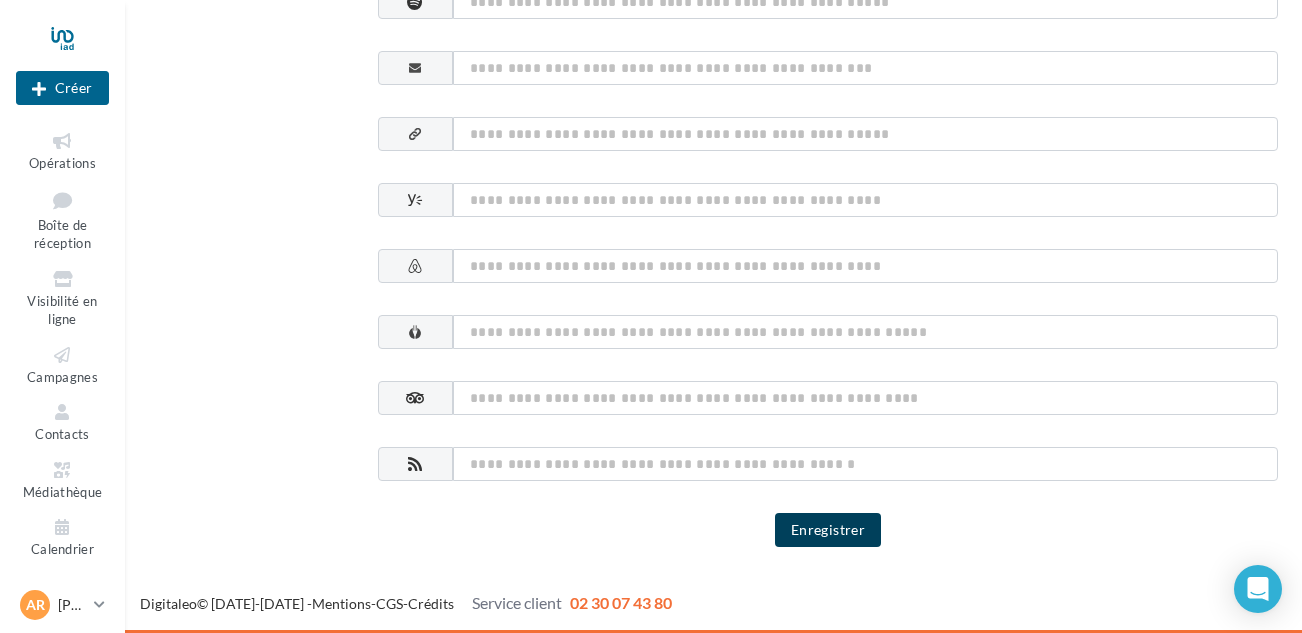 type on "**********" 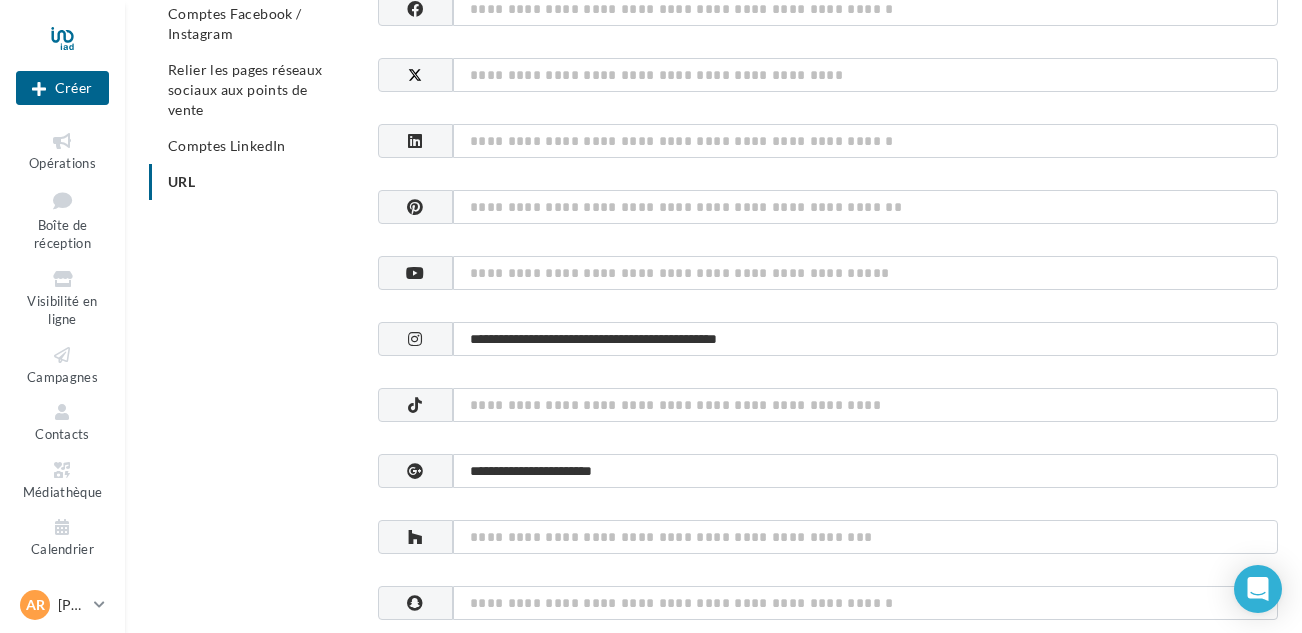scroll, scrollTop: 258, scrollLeft: 0, axis: vertical 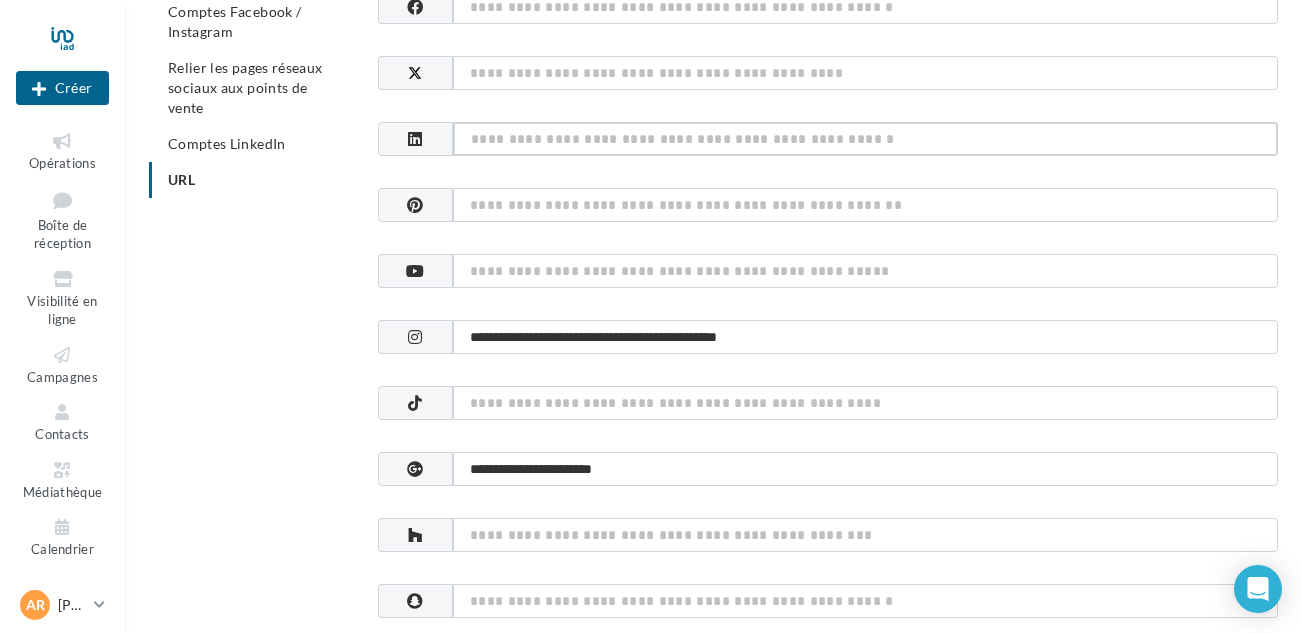 click at bounding box center [865, 139] 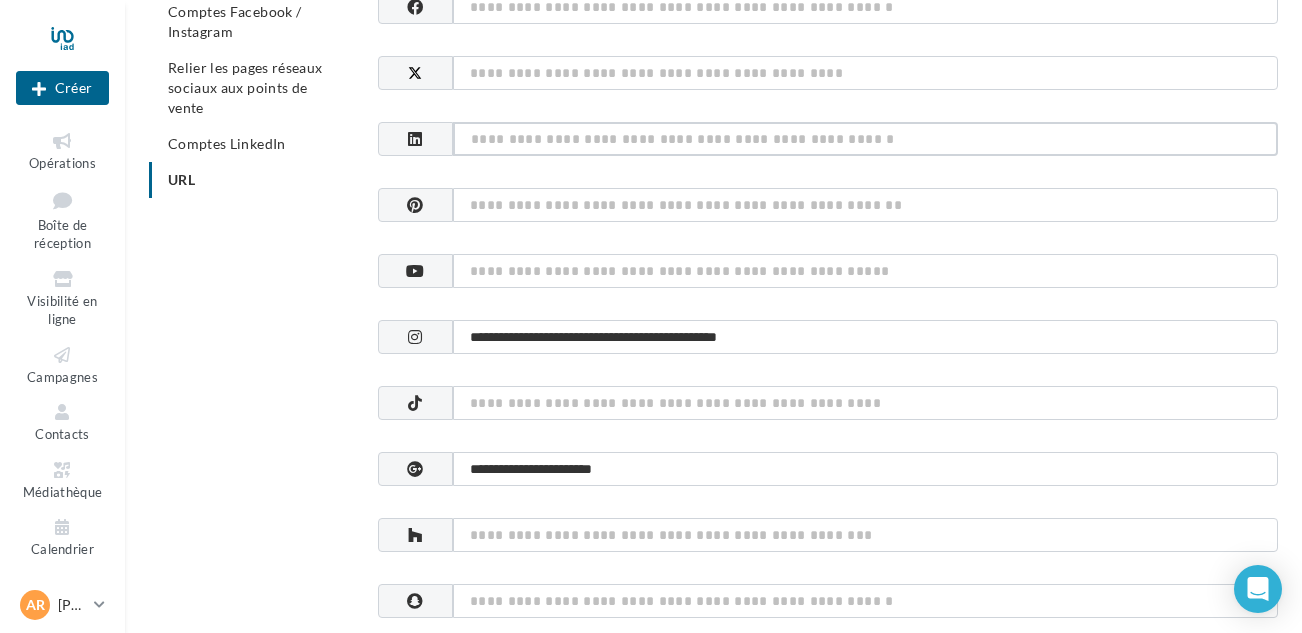 paste on "**********" 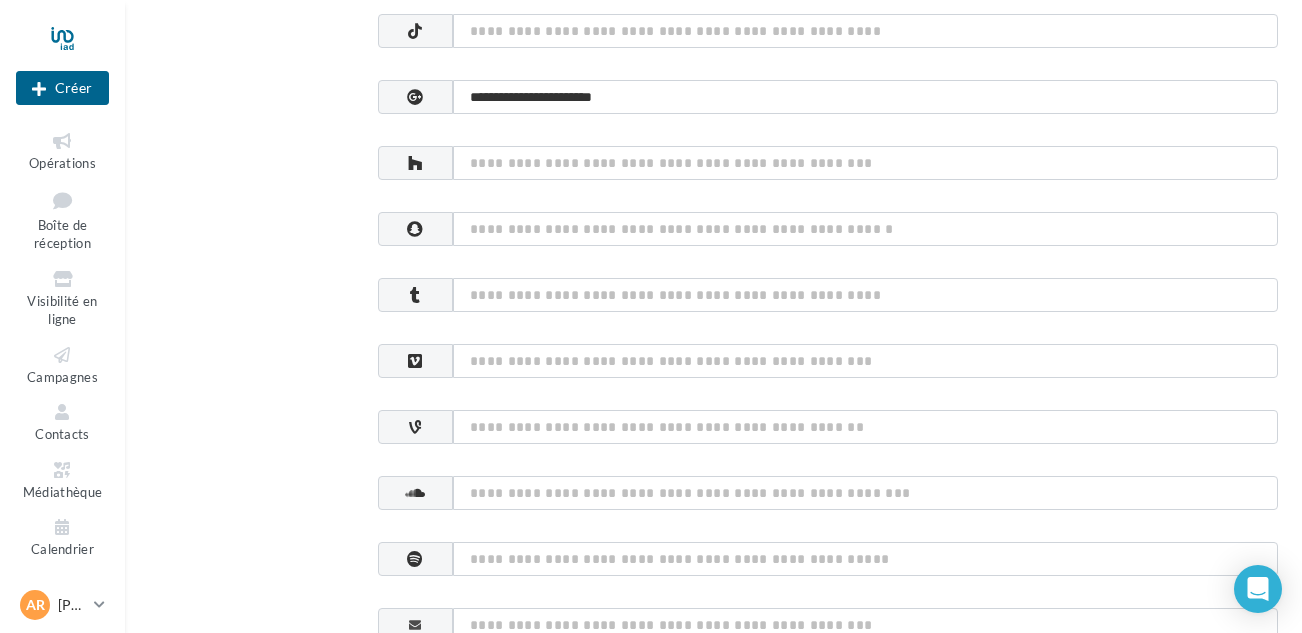 scroll, scrollTop: 1187, scrollLeft: 0, axis: vertical 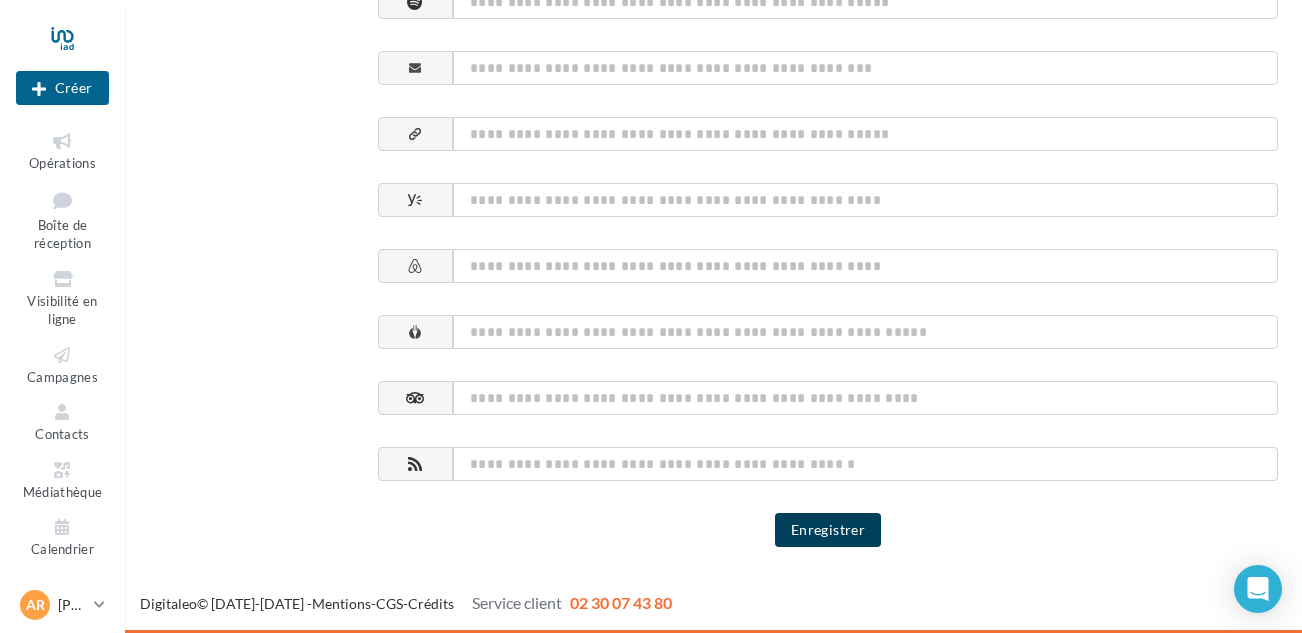 type on "**********" 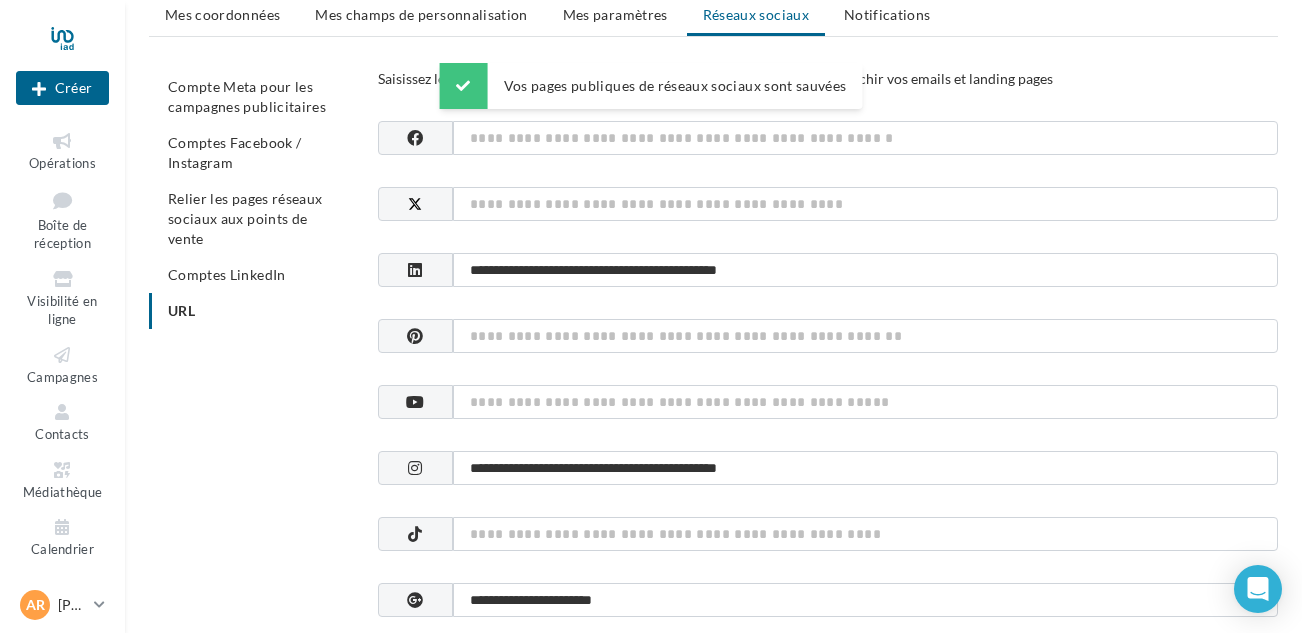 scroll, scrollTop: 0, scrollLeft: 0, axis: both 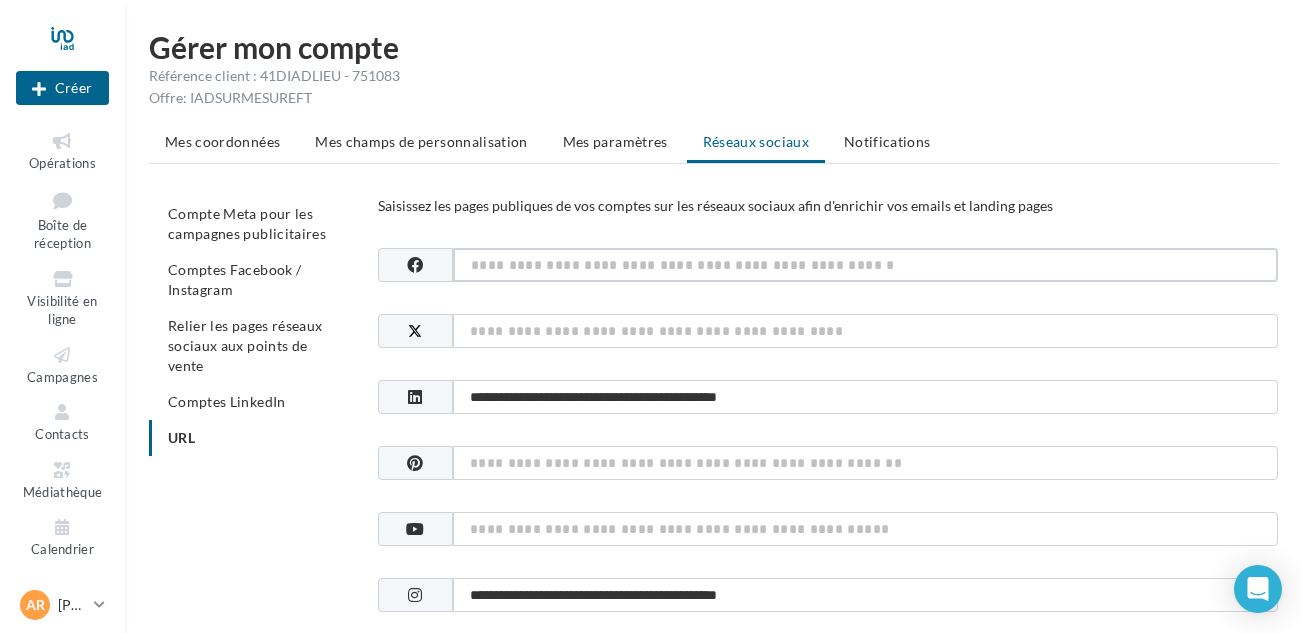 click at bounding box center (865, 265) 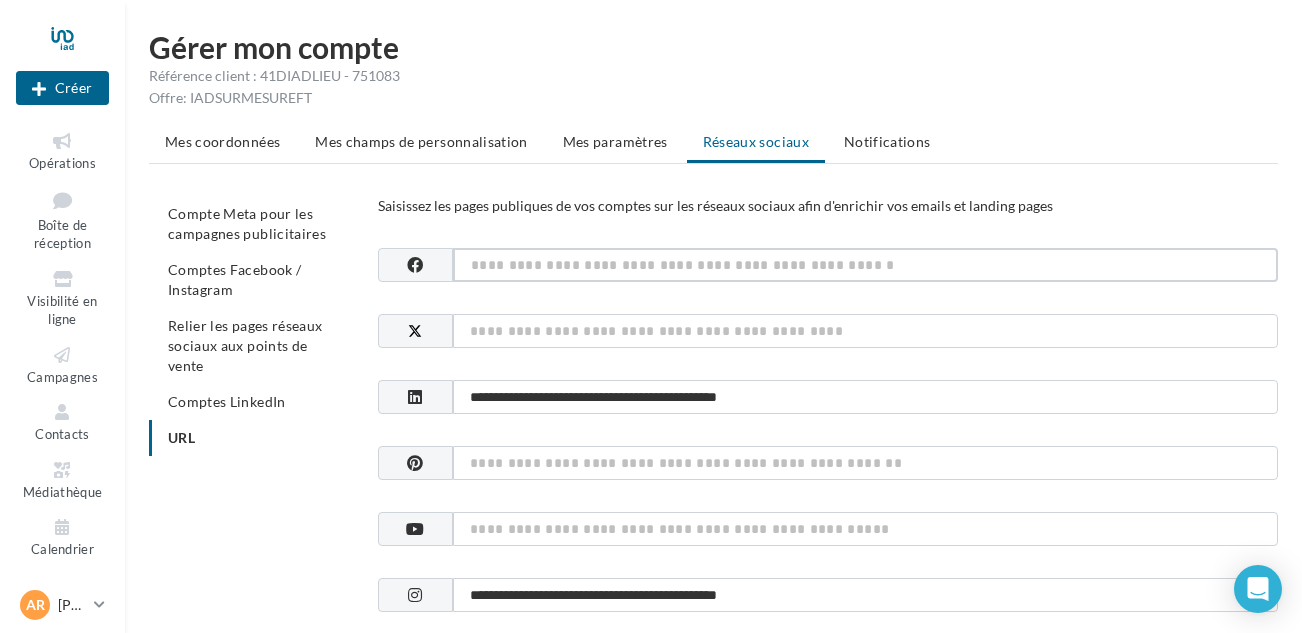 paste on "**********" 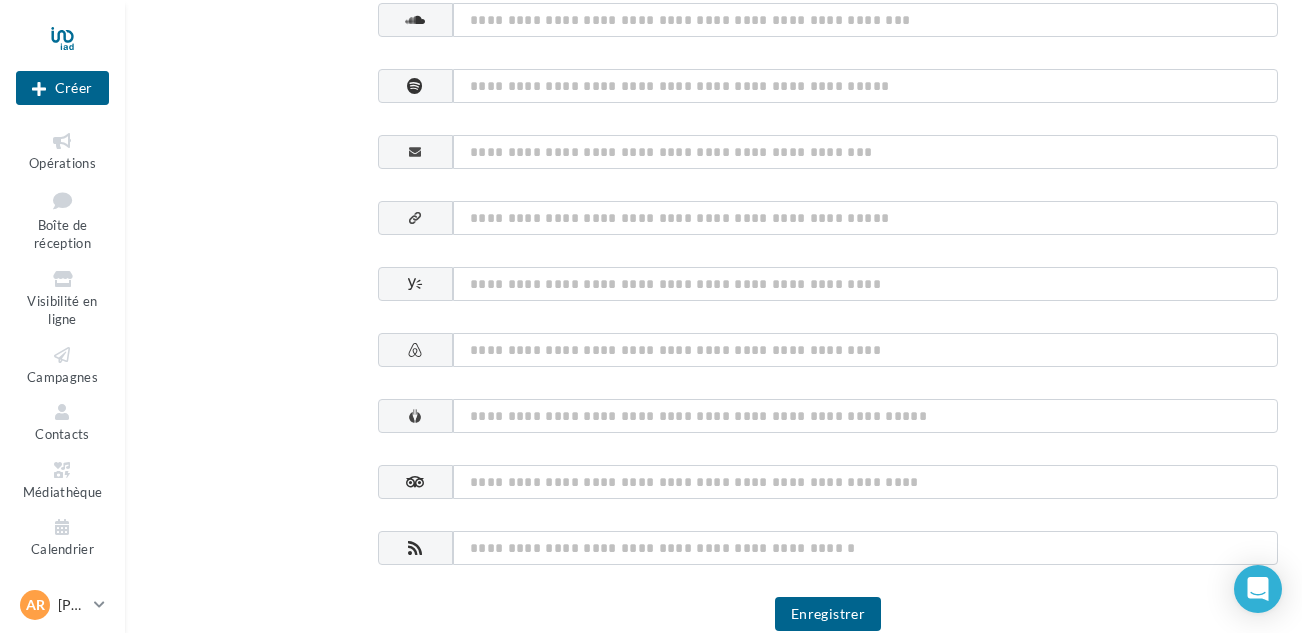 scroll, scrollTop: 1187, scrollLeft: 0, axis: vertical 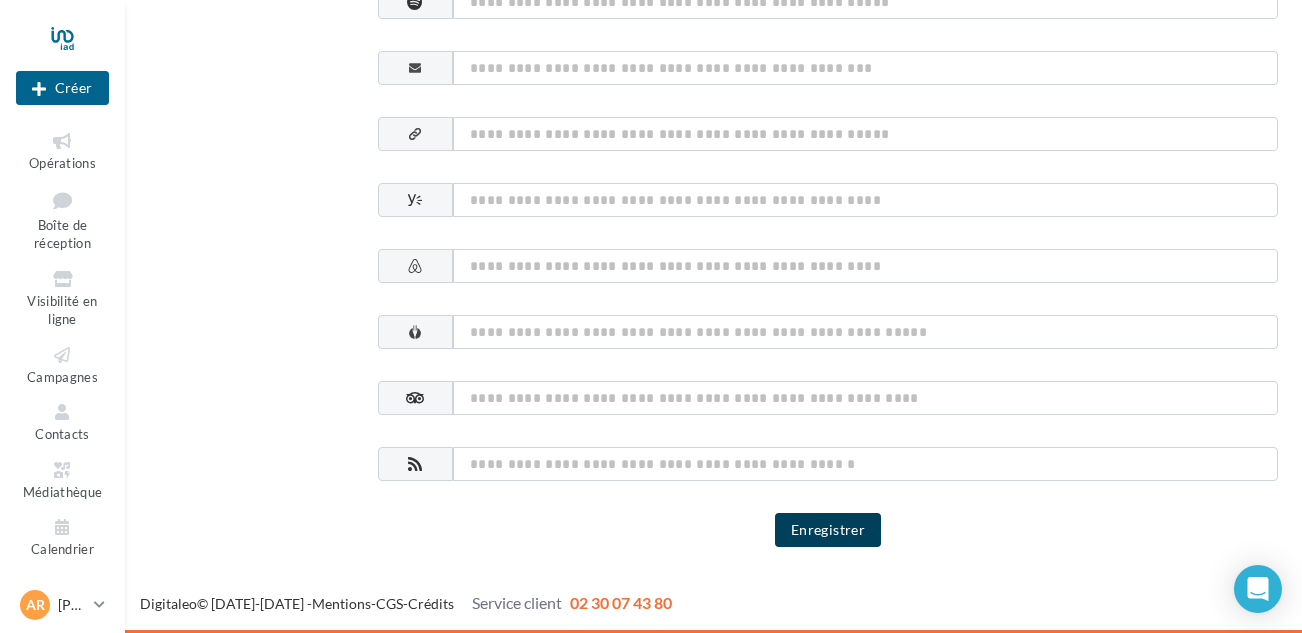 type on "**********" 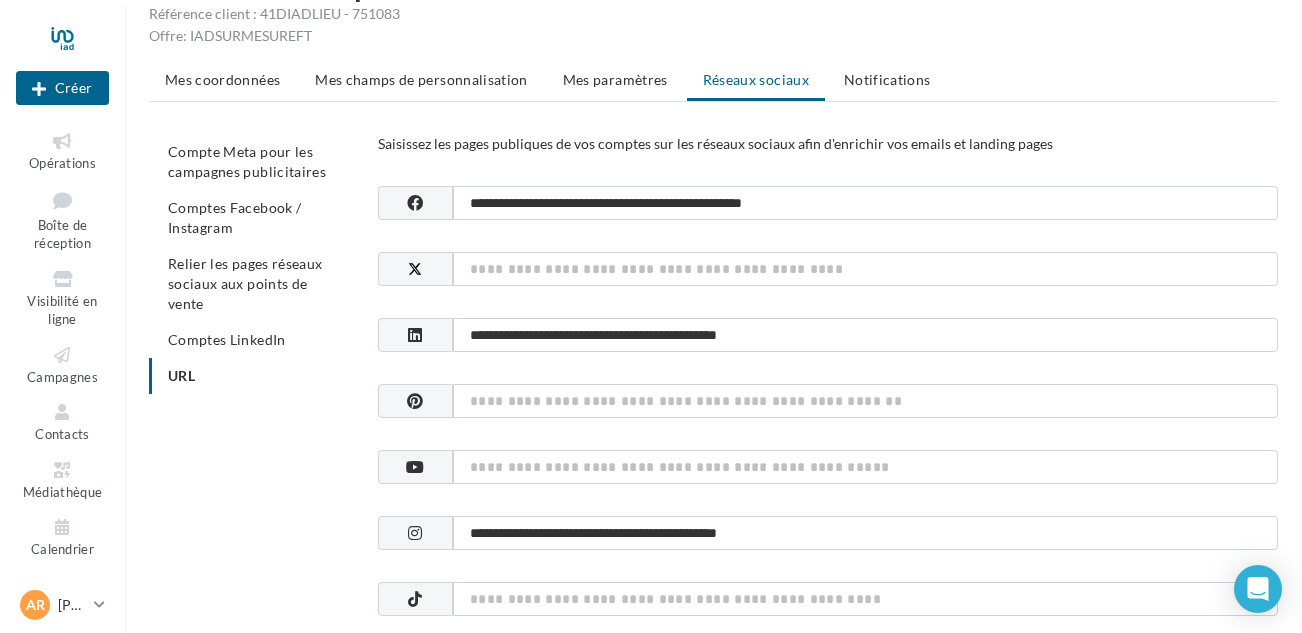 scroll, scrollTop: 0, scrollLeft: 0, axis: both 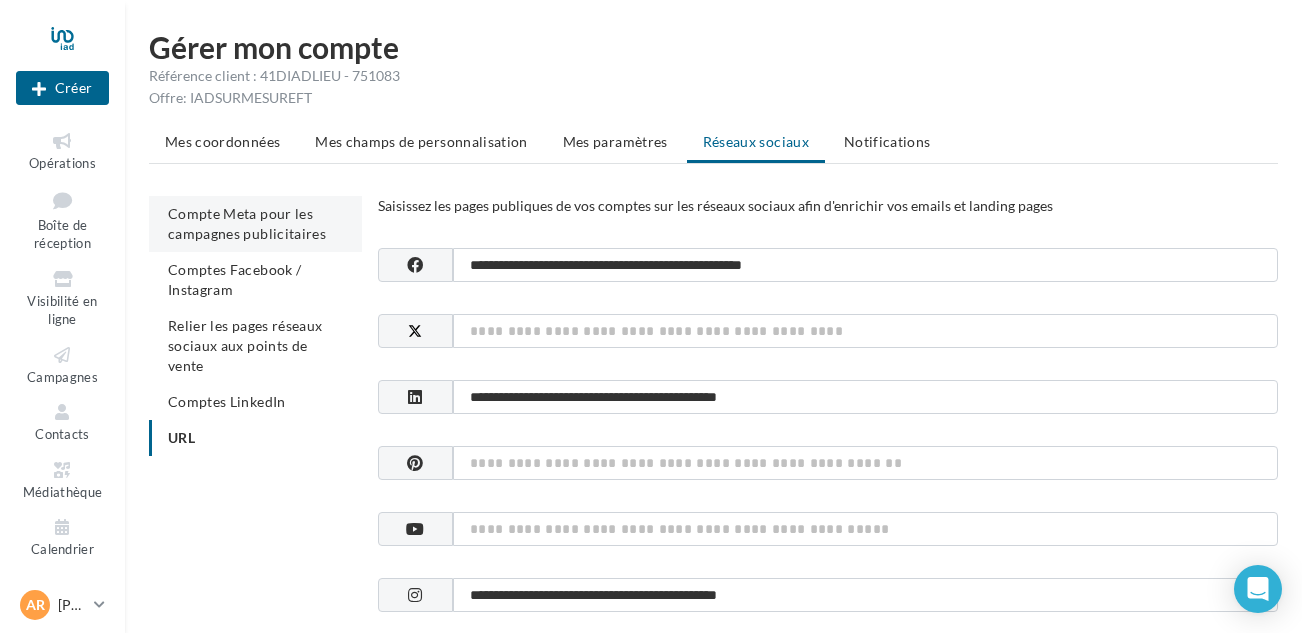 click on "Compte Meta pour les campagnes publicitaires" at bounding box center [247, 223] 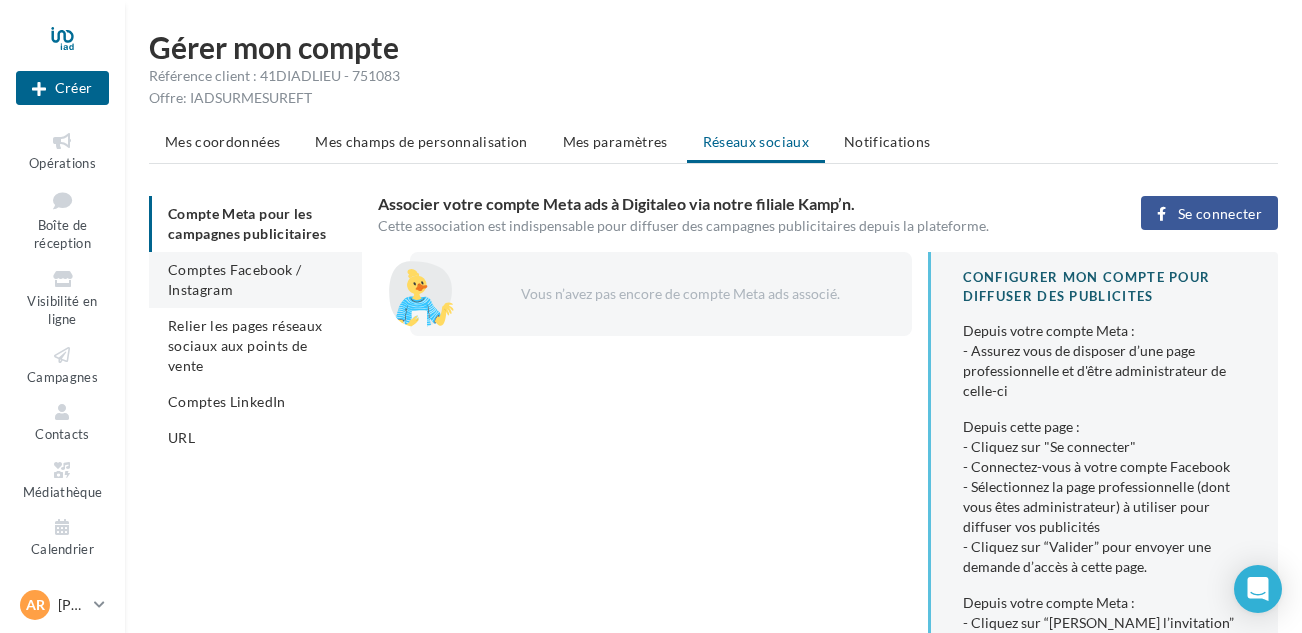 click on "Comptes Facebook / Instagram" at bounding box center [255, 280] 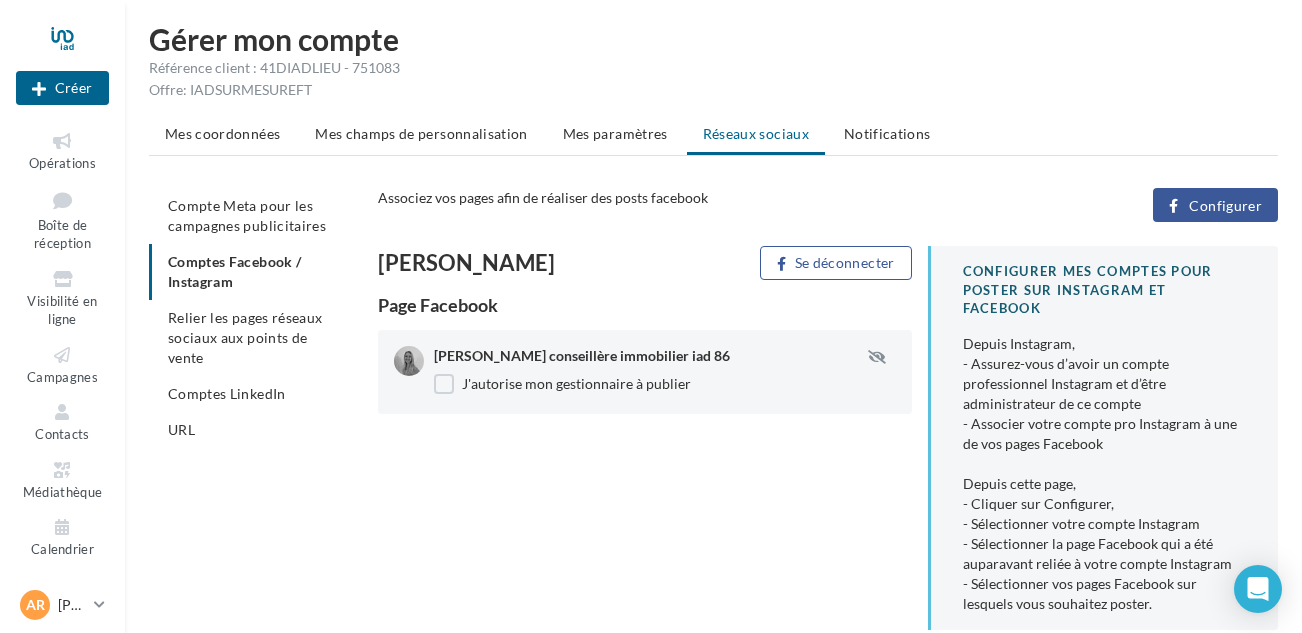 scroll, scrollTop: 106, scrollLeft: 0, axis: vertical 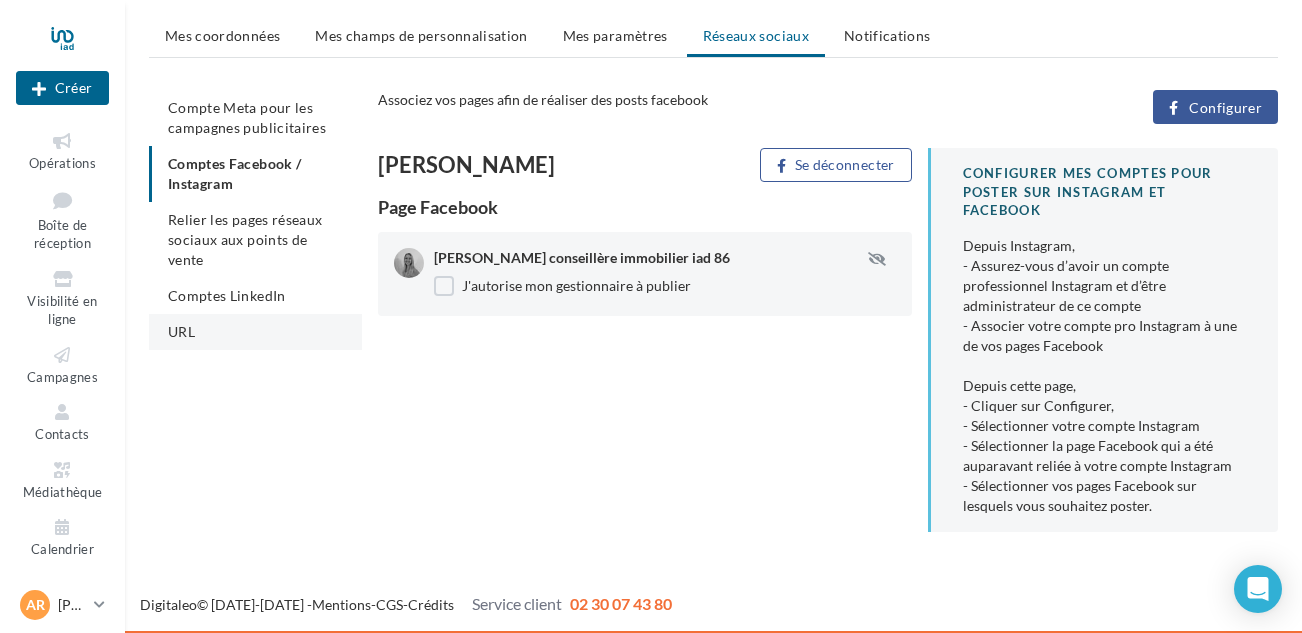 click on "URL" at bounding box center [181, 331] 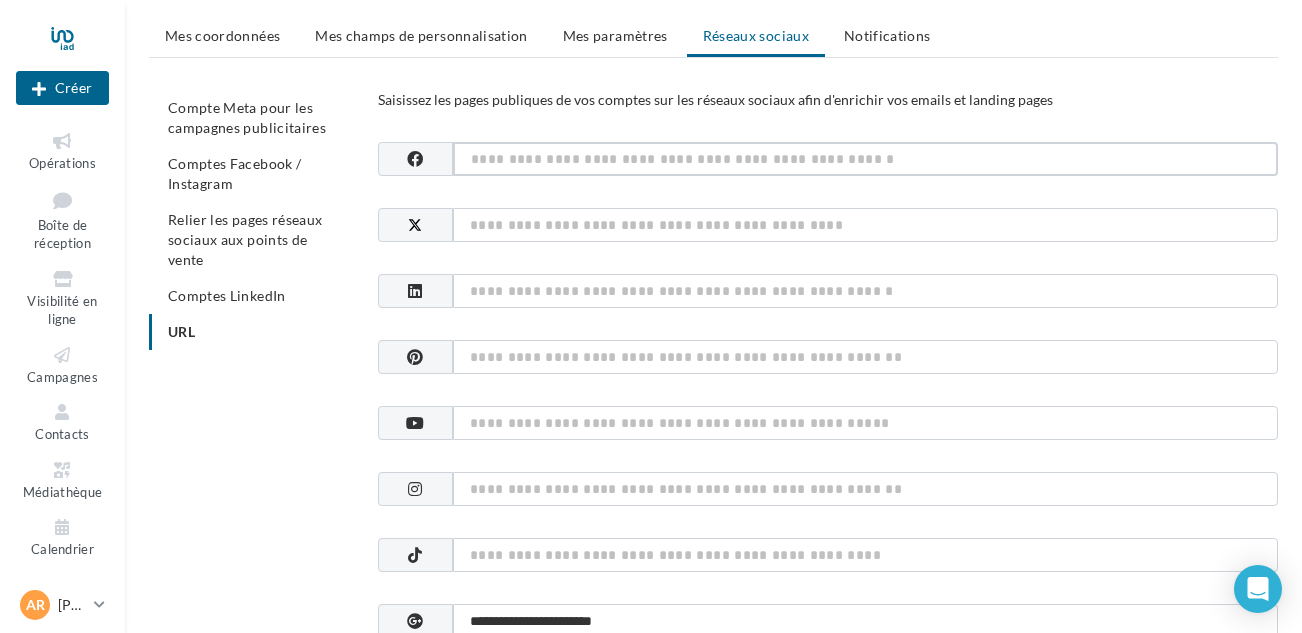 click at bounding box center (865, 159) 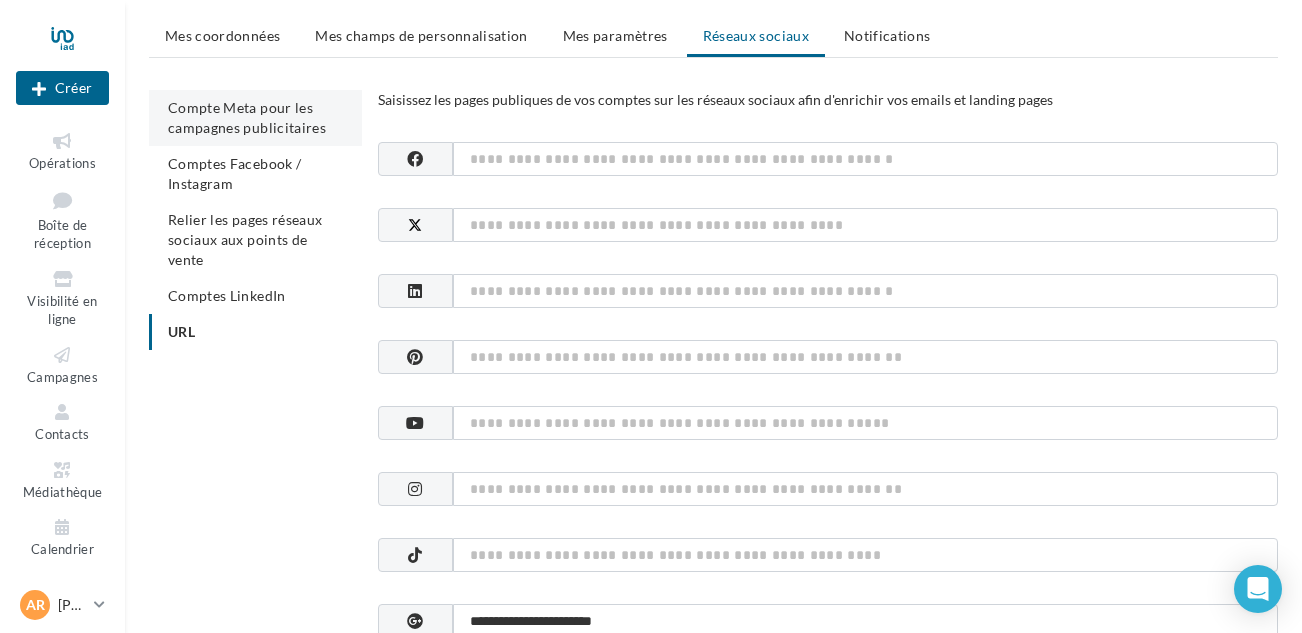 click on "Compte Meta pour les campagnes publicitaires" at bounding box center [247, 117] 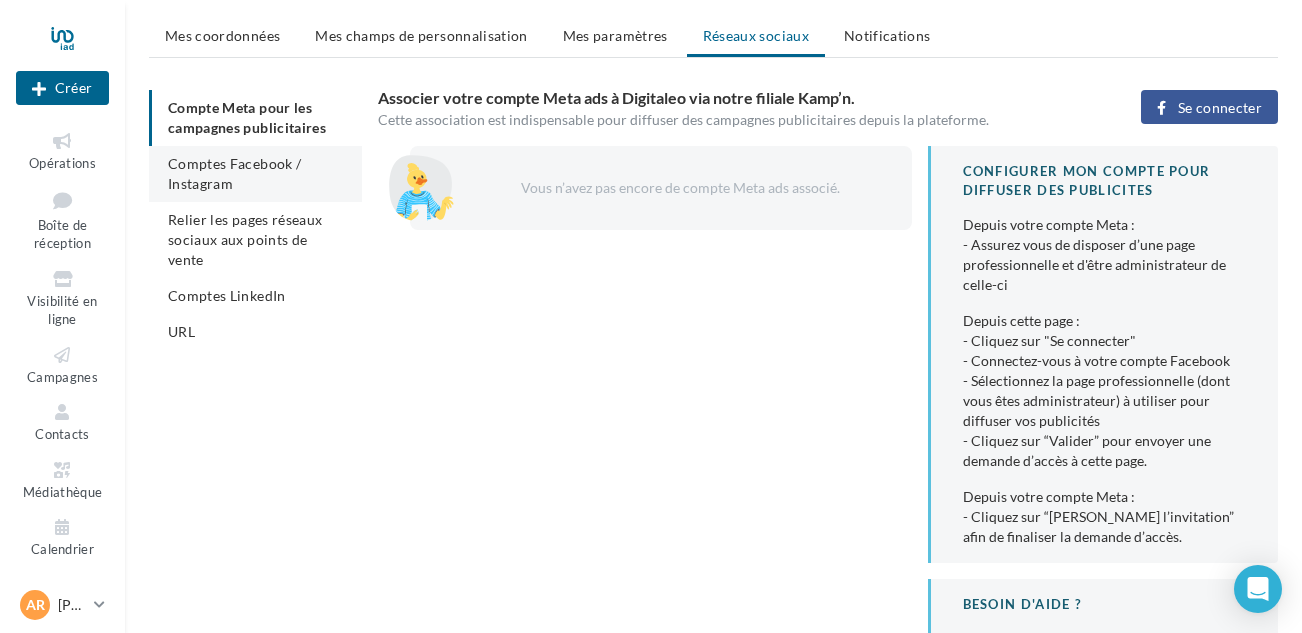 click on "Comptes Facebook / Instagram" at bounding box center (234, 173) 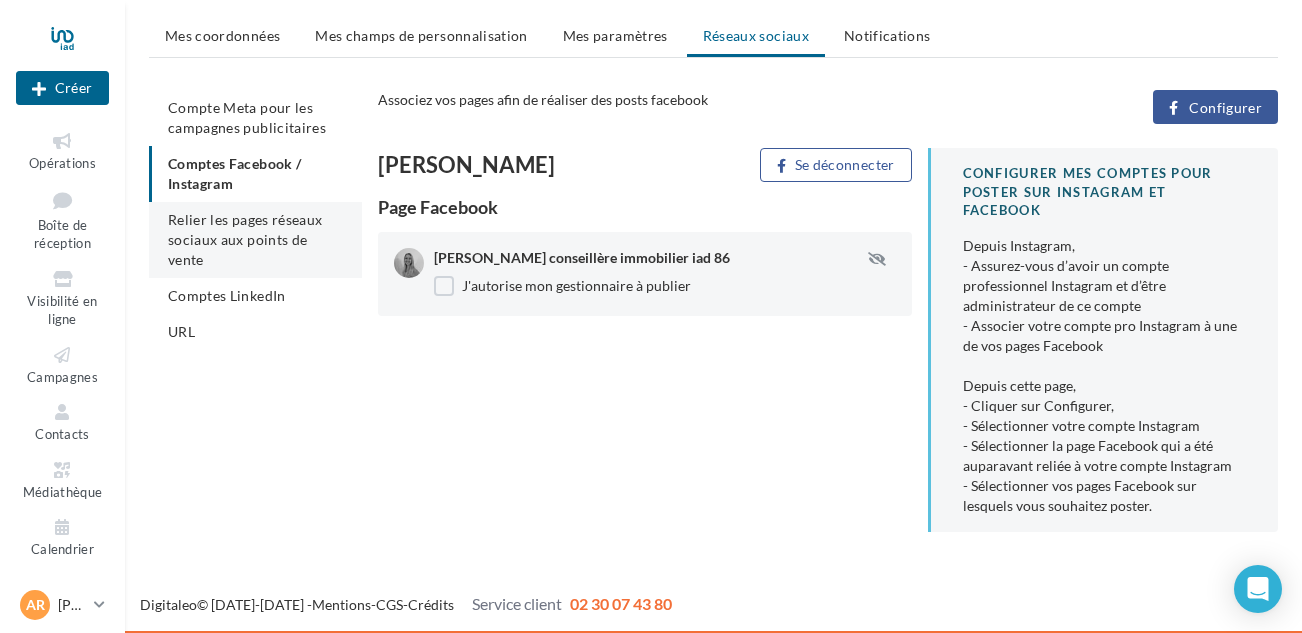 click on "Relier les pages réseaux sociaux aux points de vente" at bounding box center (245, 239) 